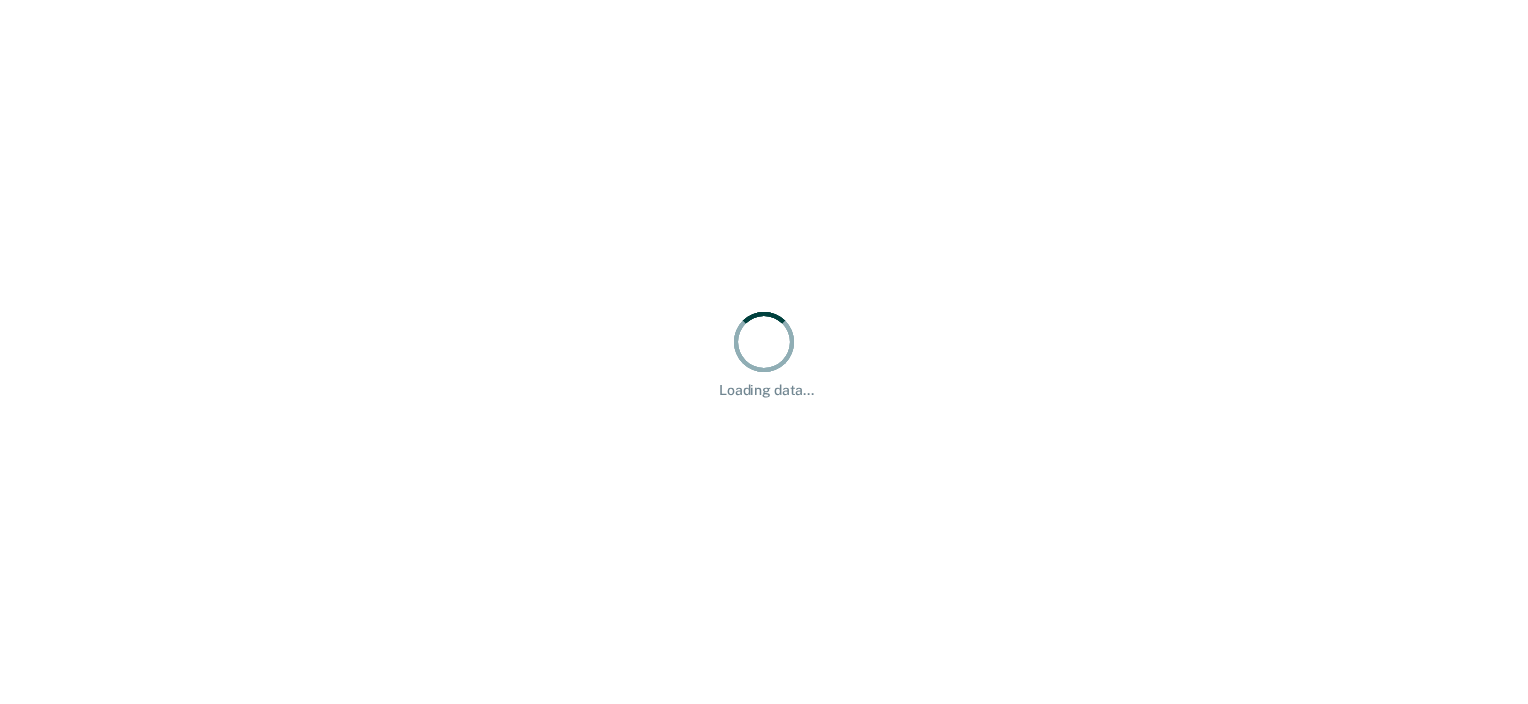 scroll, scrollTop: 0, scrollLeft: 0, axis: both 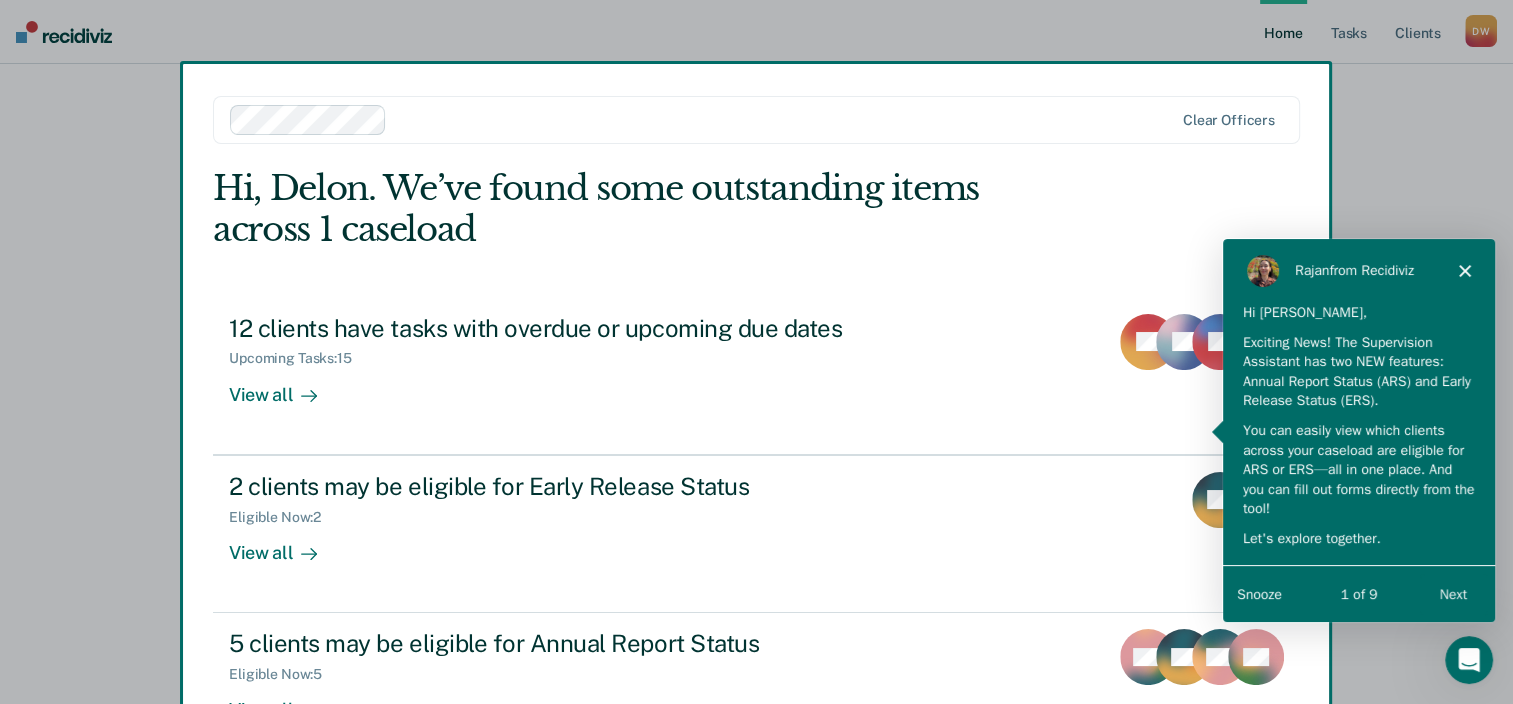 click on "Next" at bounding box center (1452, 592) 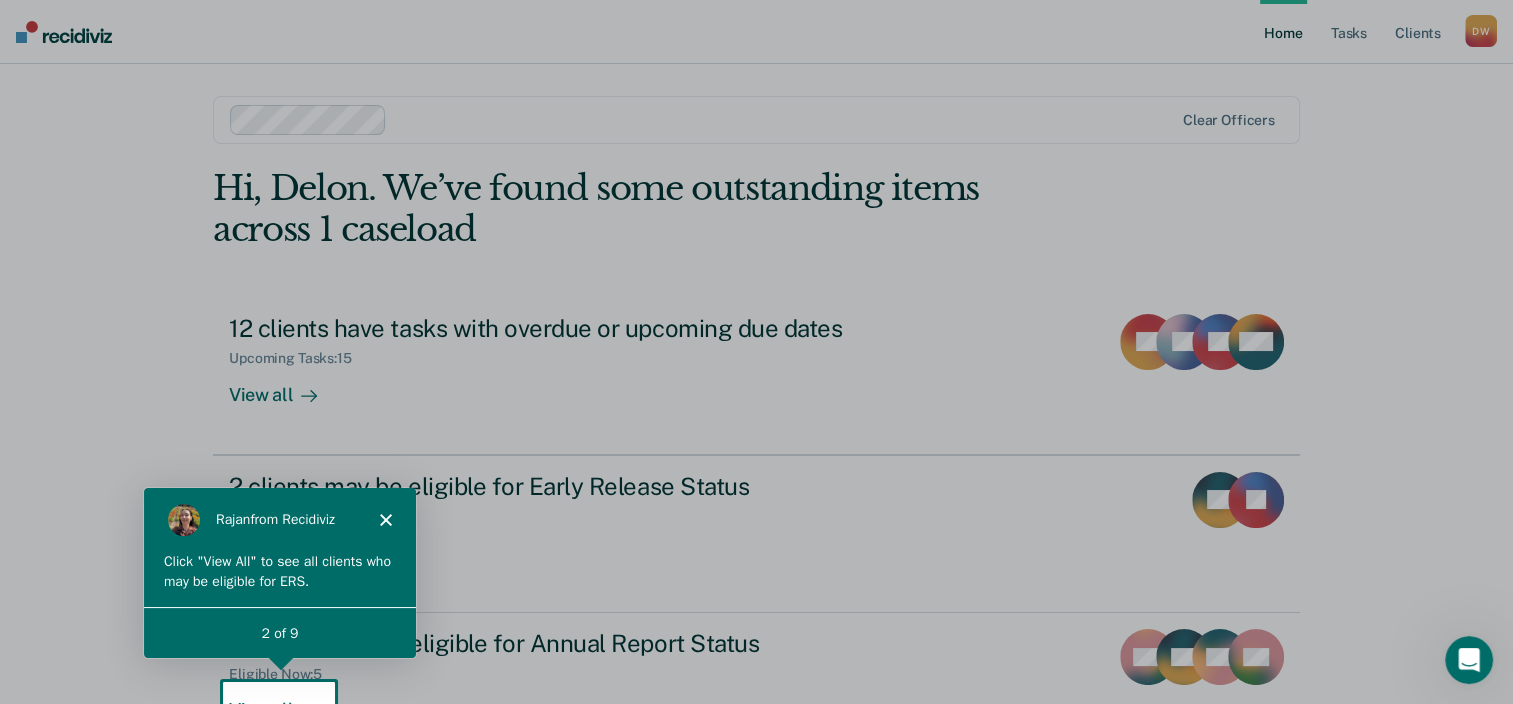 scroll, scrollTop: 0, scrollLeft: 0, axis: both 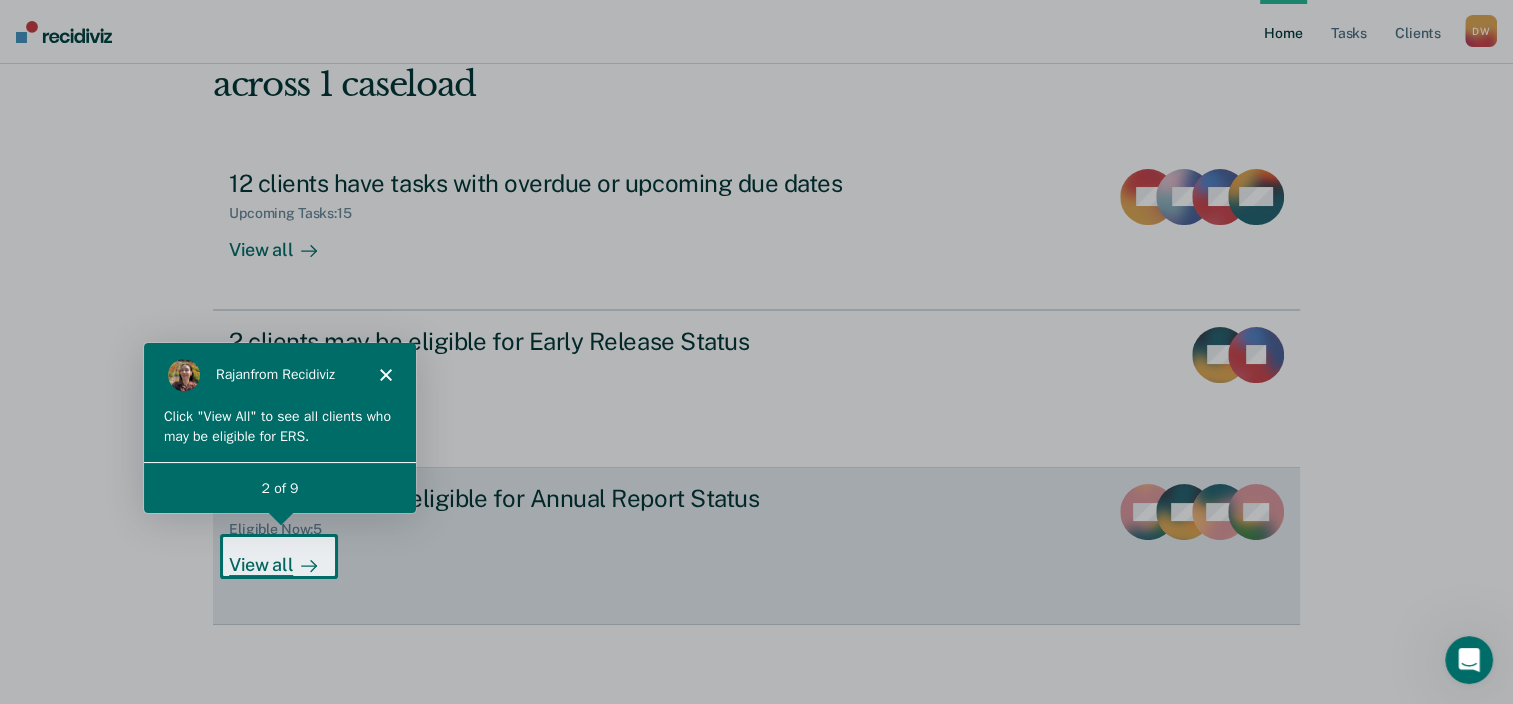 click at bounding box center (305, 565) 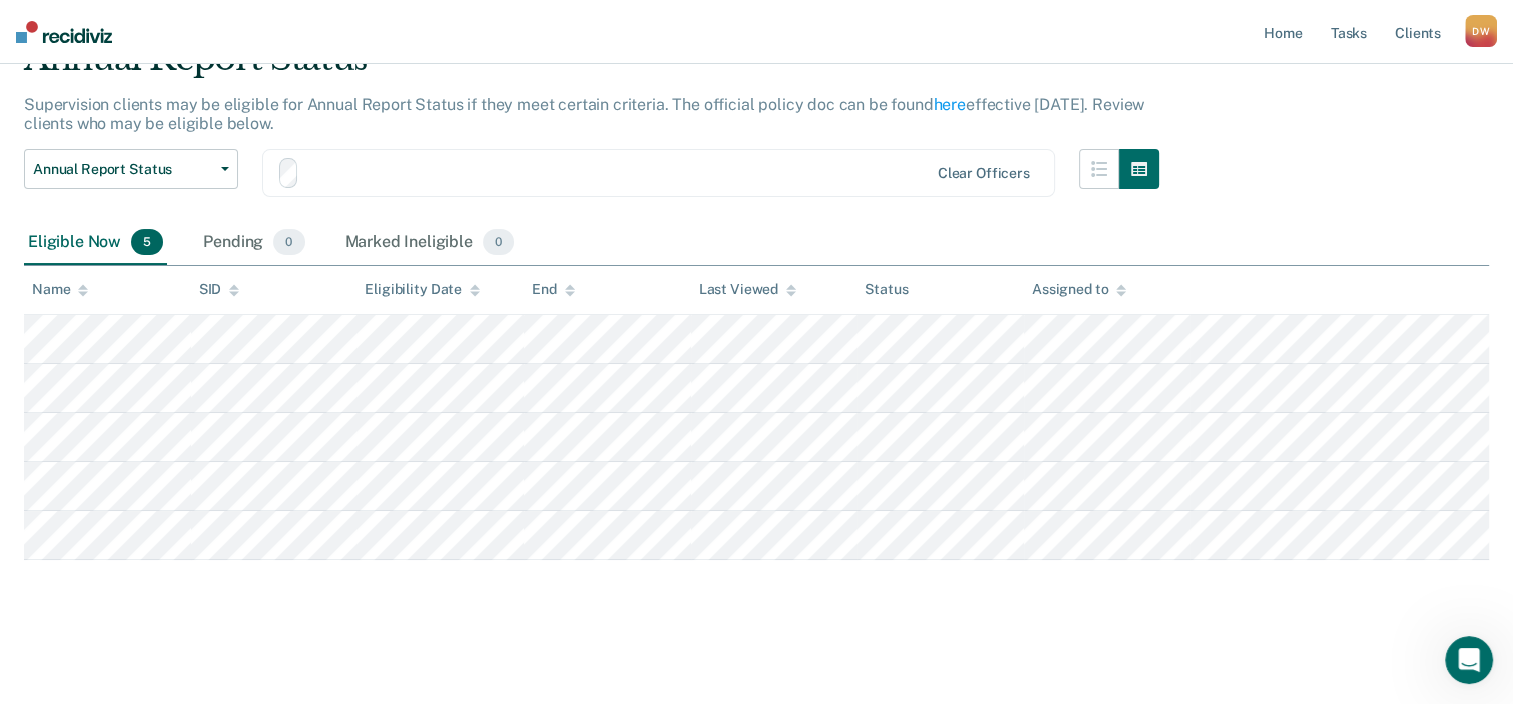 scroll, scrollTop: 0, scrollLeft: 0, axis: both 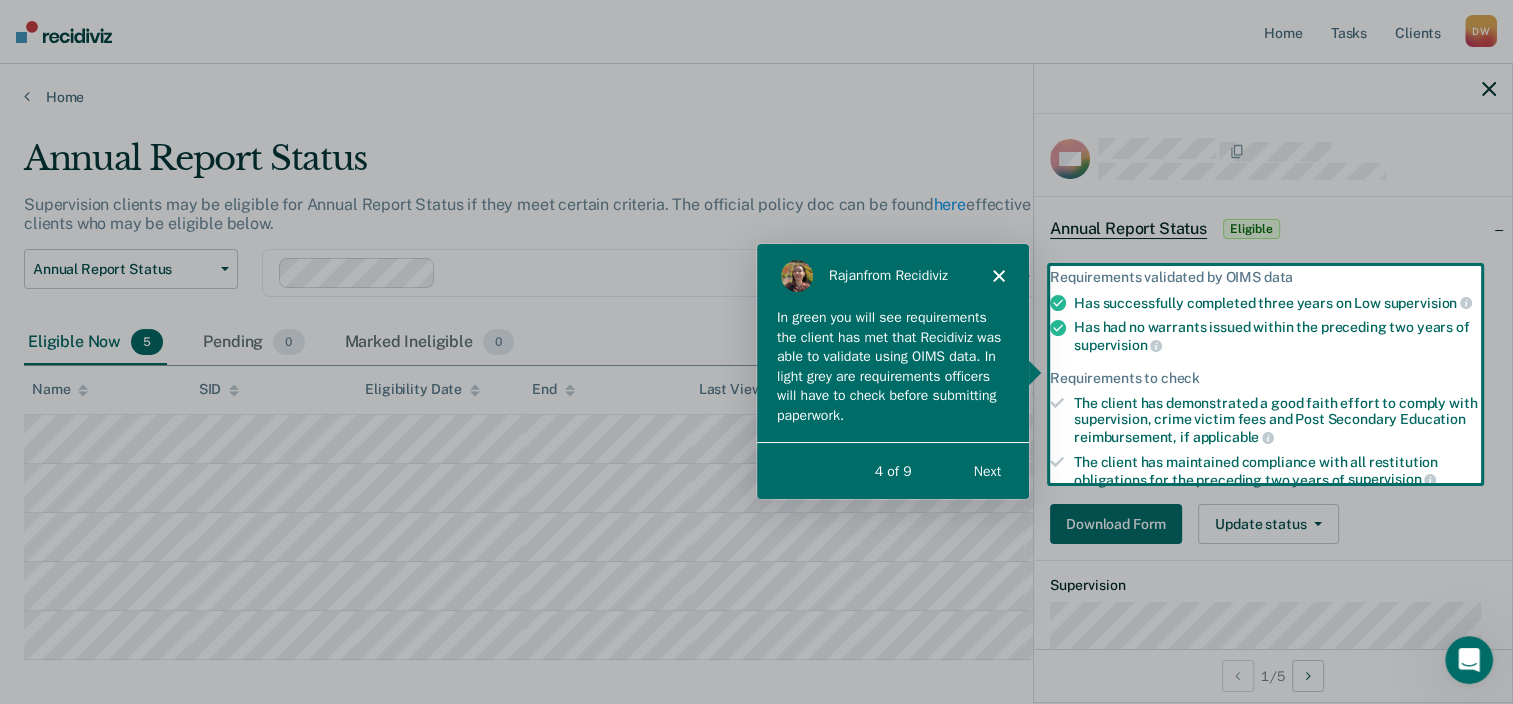 click on "Next" at bounding box center (986, 470) 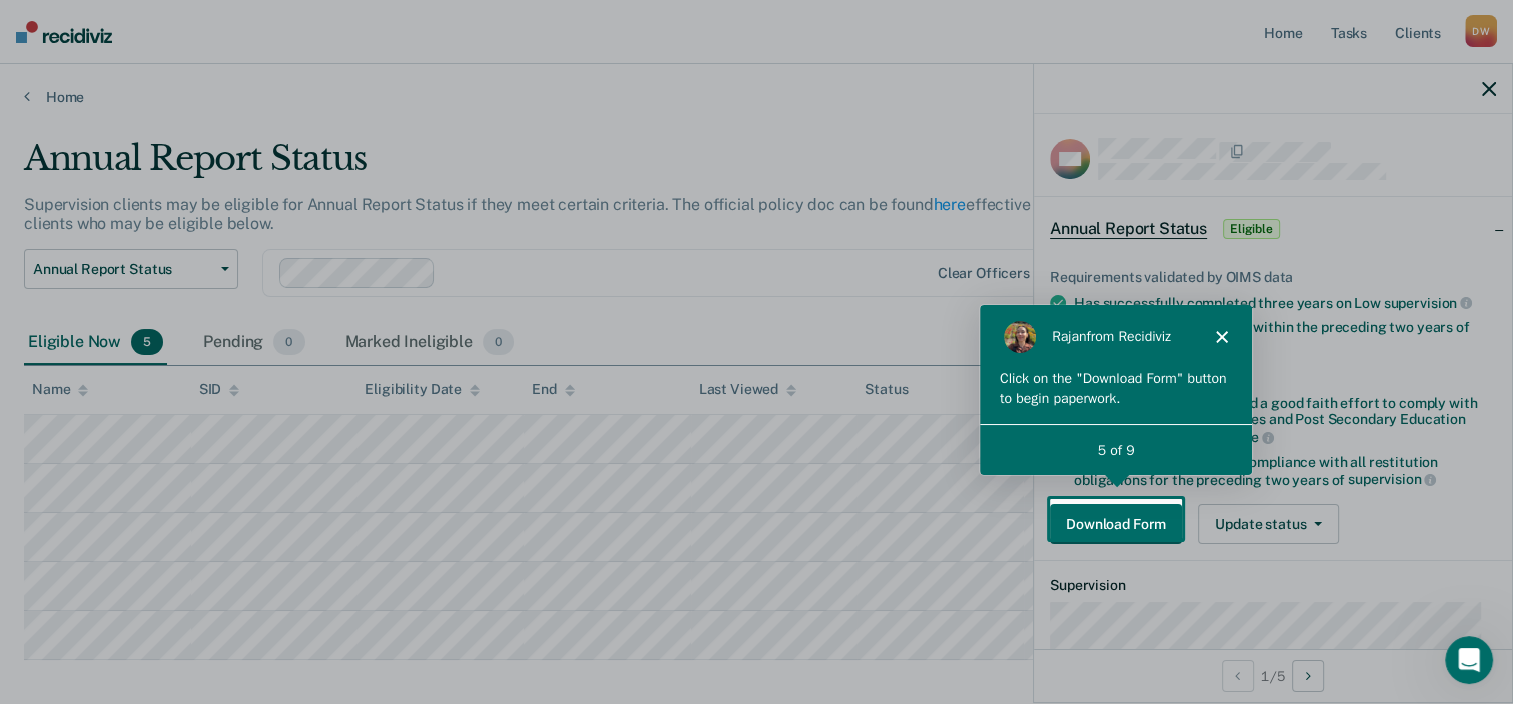 scroll, scrollTop: 0, scrollLeft: 0, axis: both 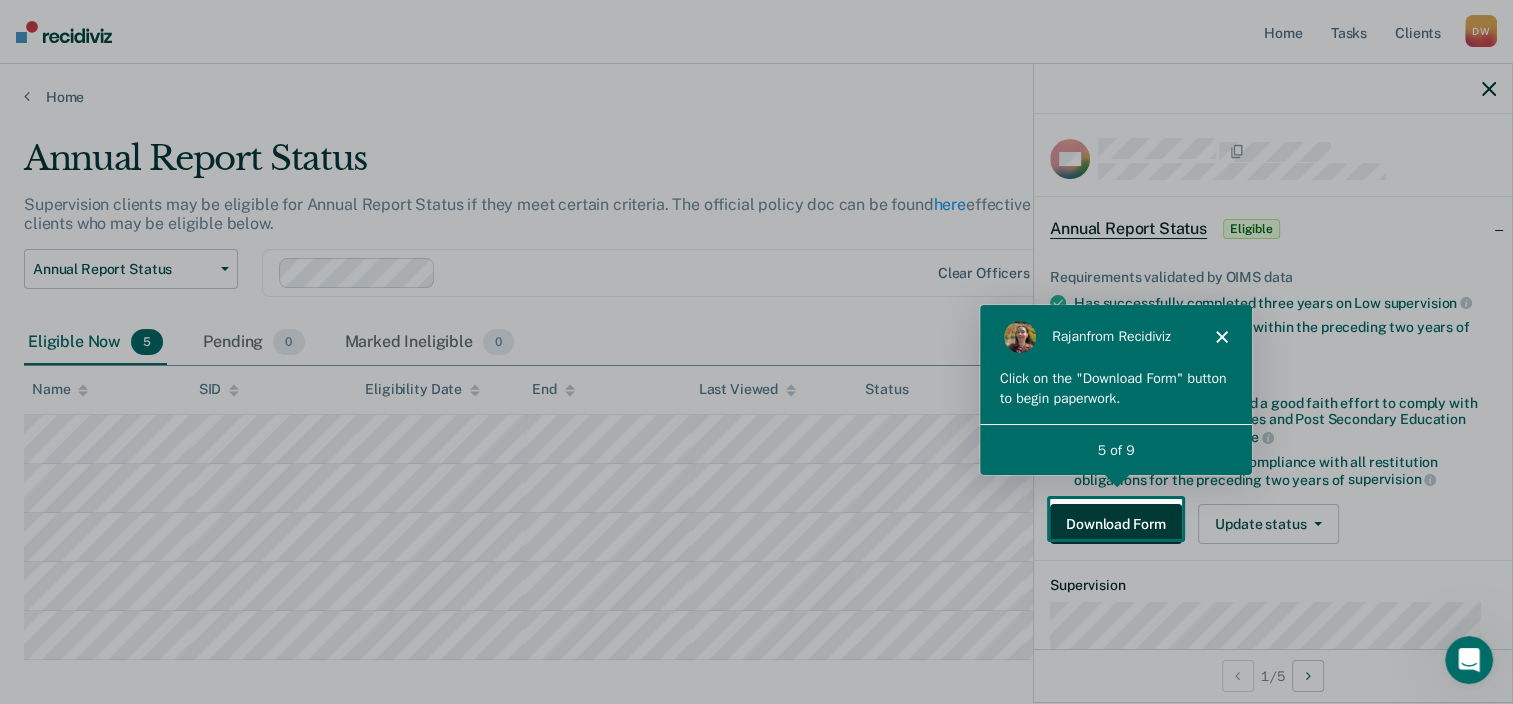 click on "Download Form" at bounding box center (1116, 524) 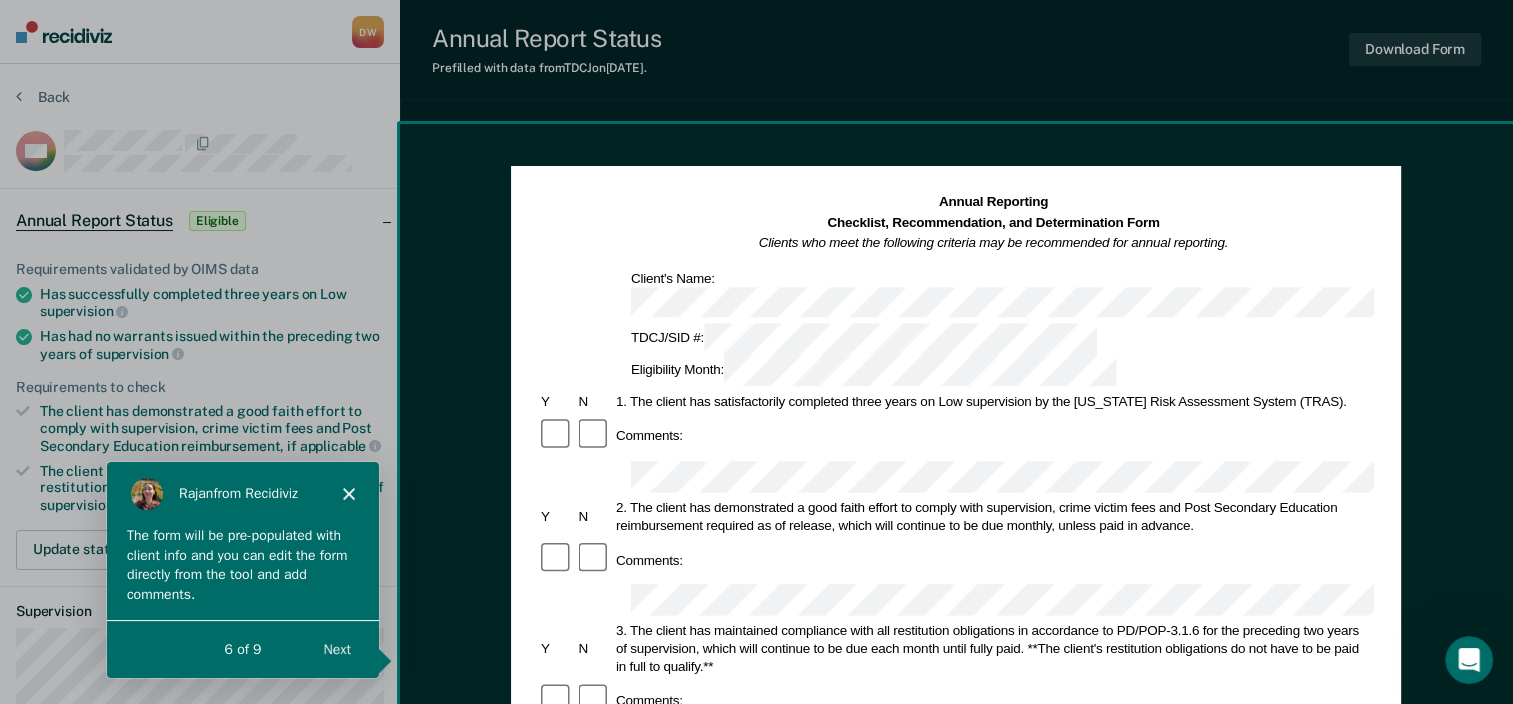 scroll, scrollTop: 0, scrollLeft: 0, axis: both 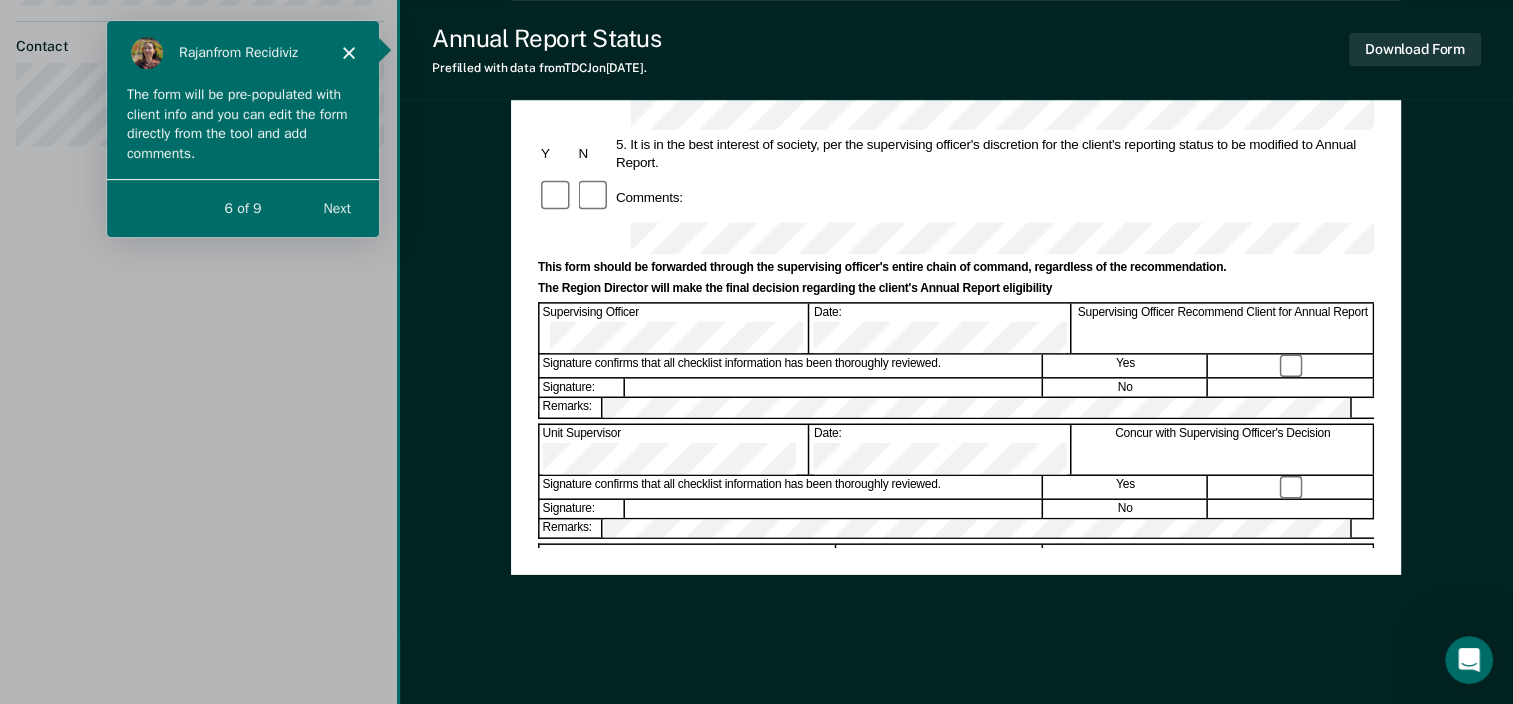 click on "Next" at bounding box center (336, 207) 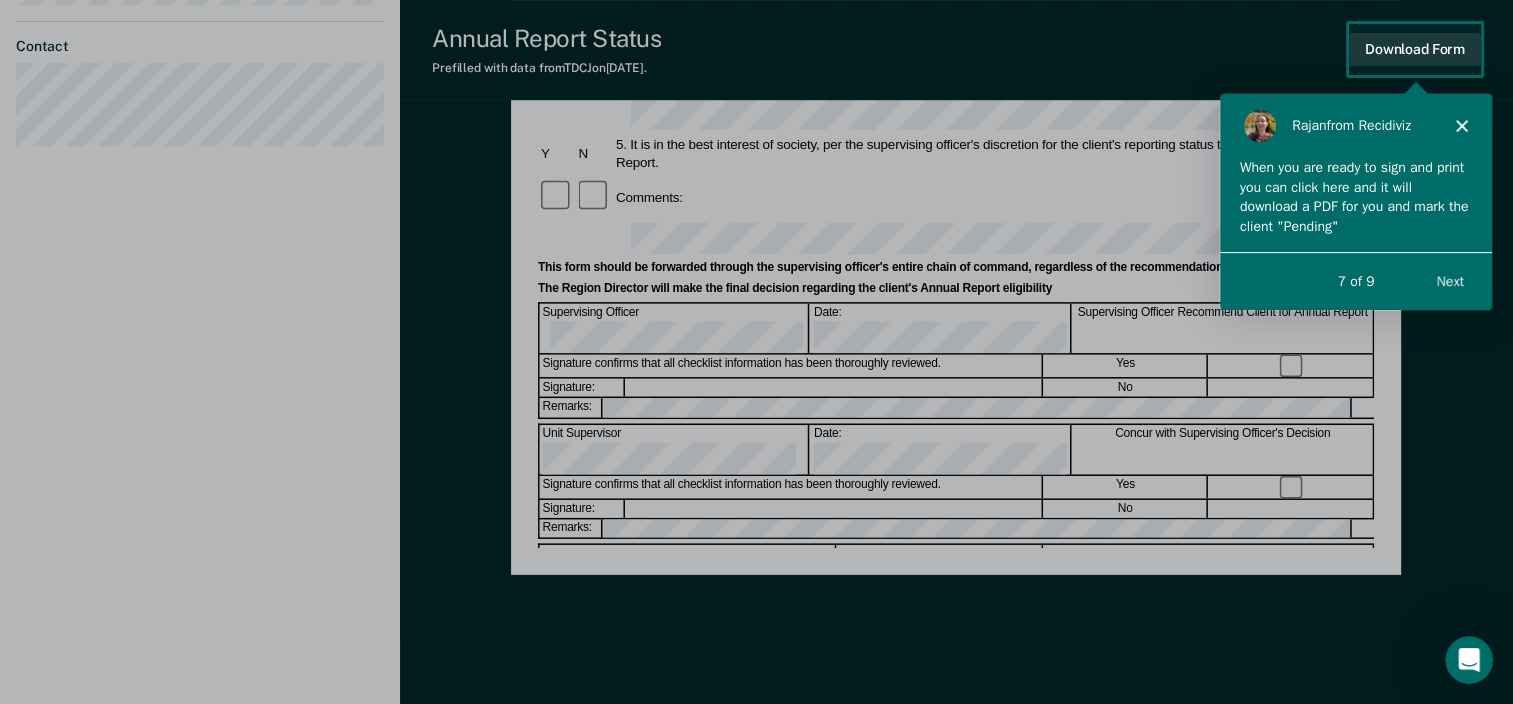 scroll, scrollTop: 0, scrollLeft: 0, axis: both 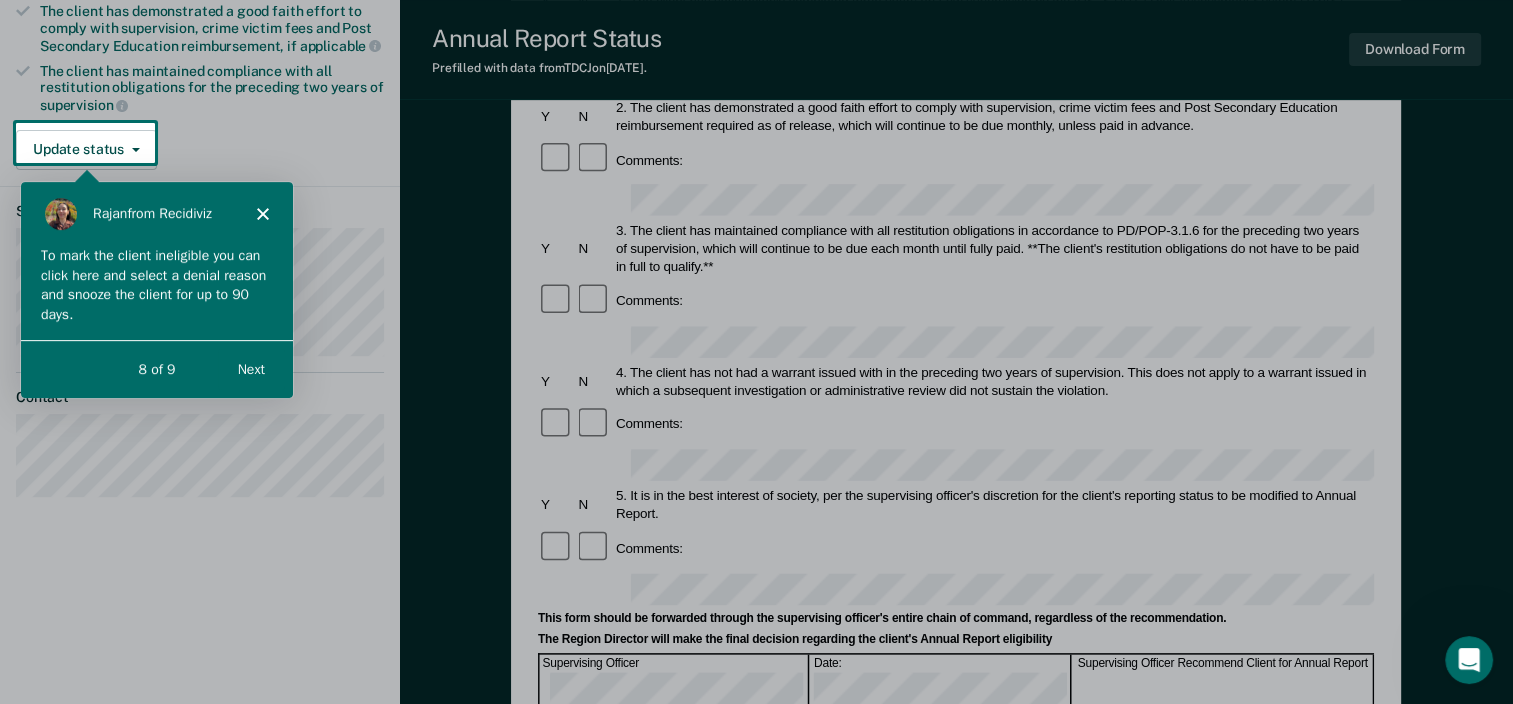 click on "Next" at bounding box center (250, 368) 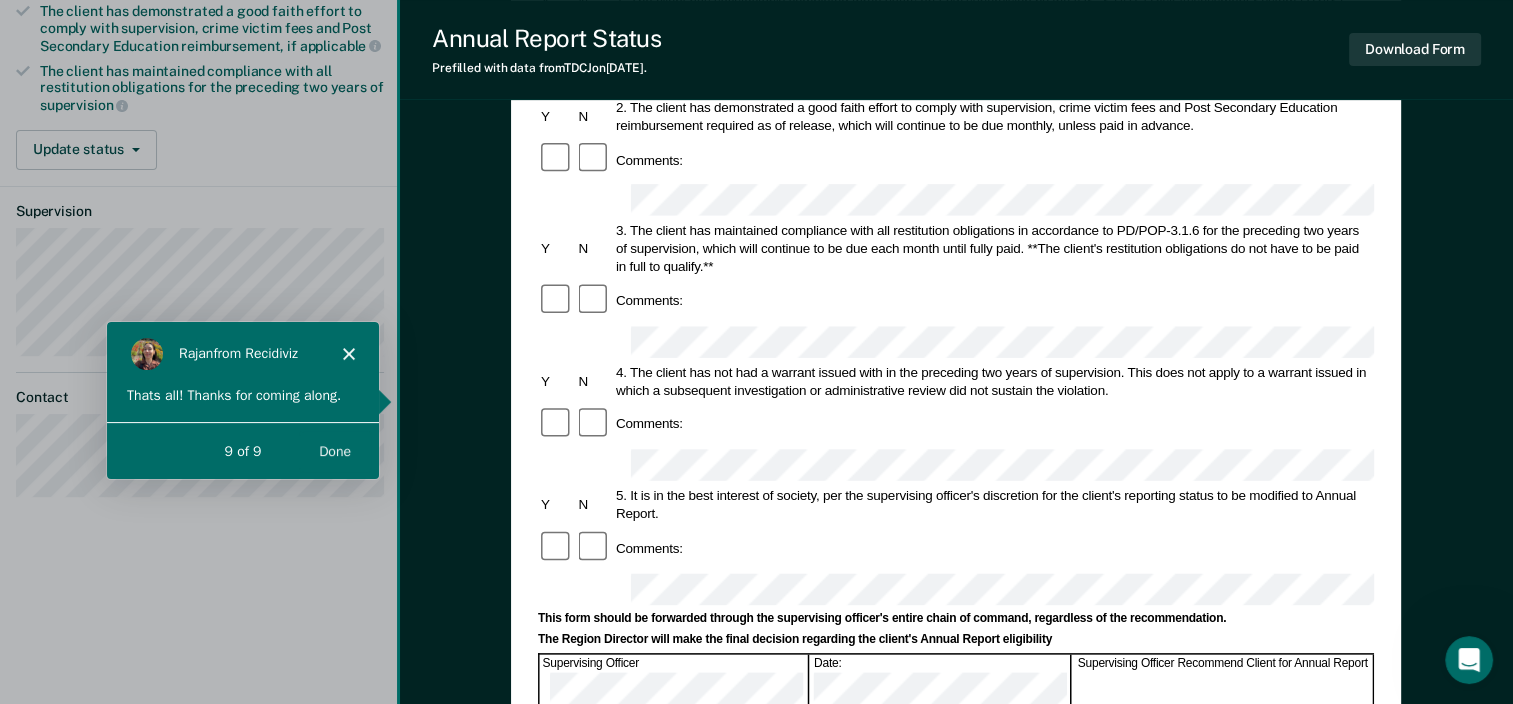 scroll, scrollTop: 0, scrollLeft: 0, axis: both 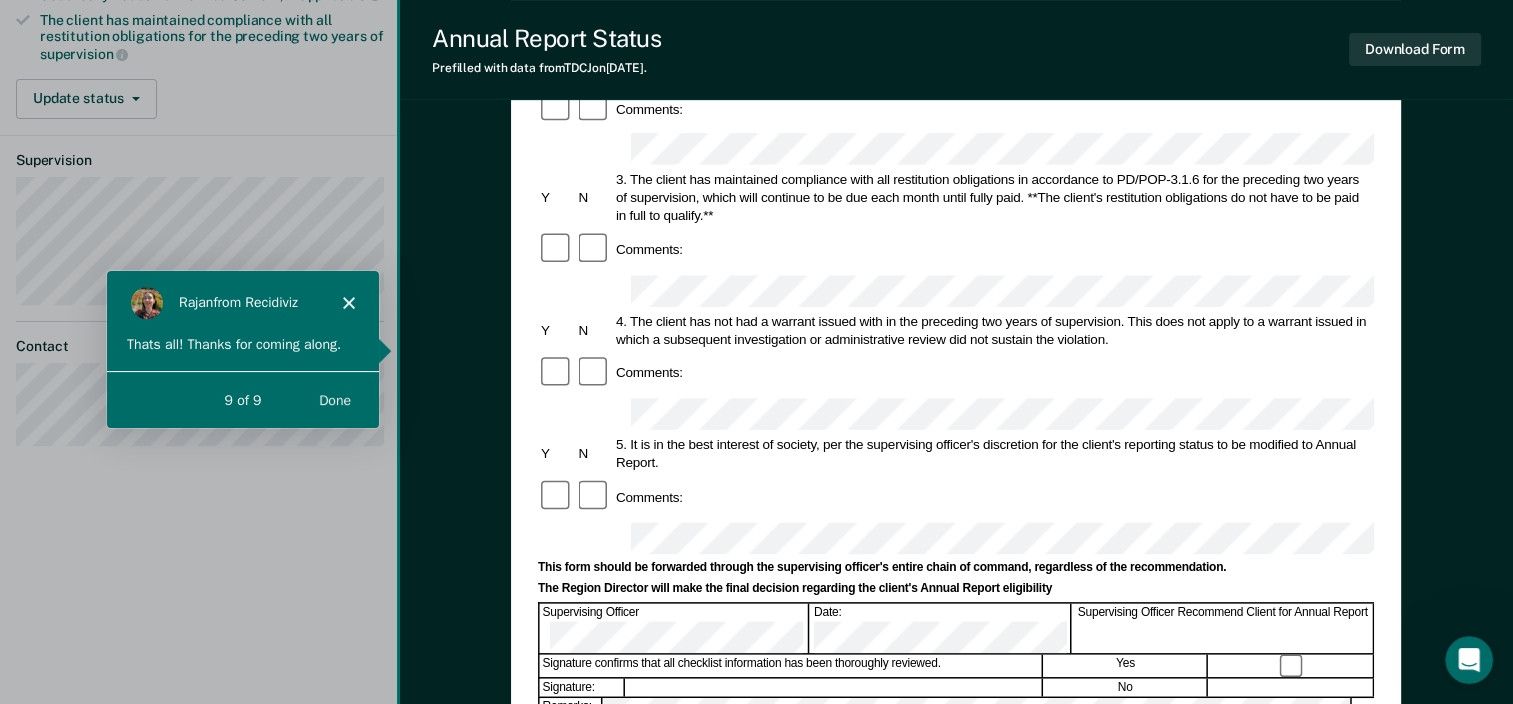 click on "Done" at bounding box center [334, 398] 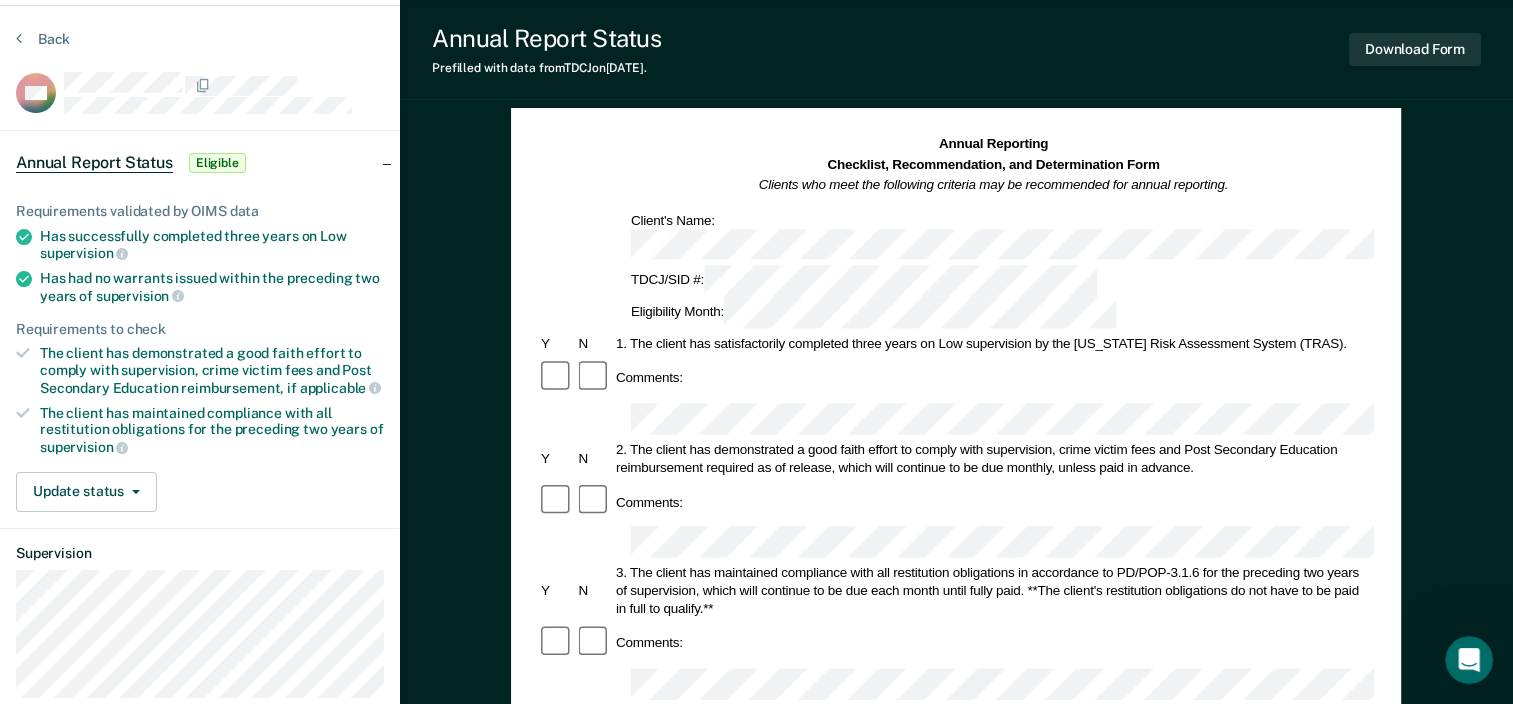 scroll, scrollTop: 0, scrollLeft: 0, axis: both 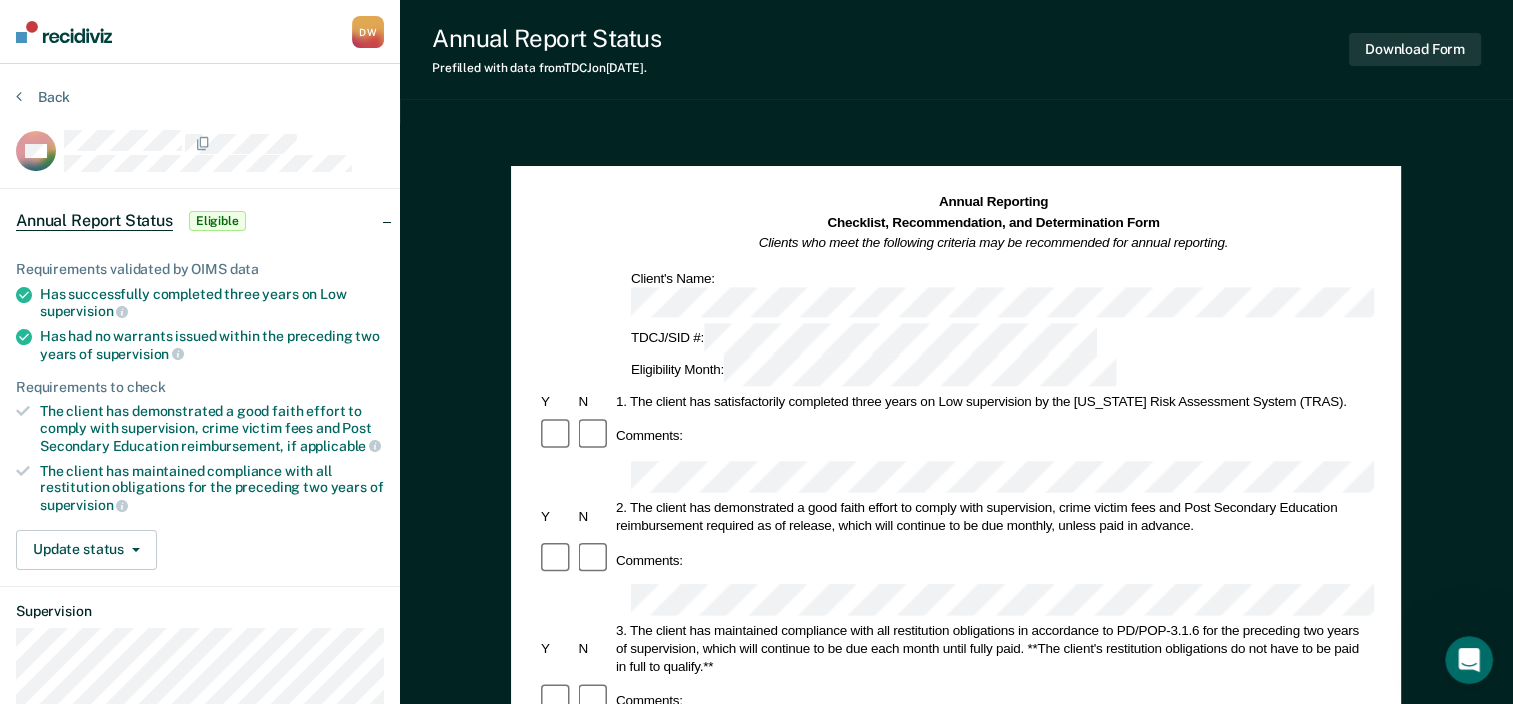 click at bounding box center (64, 32) 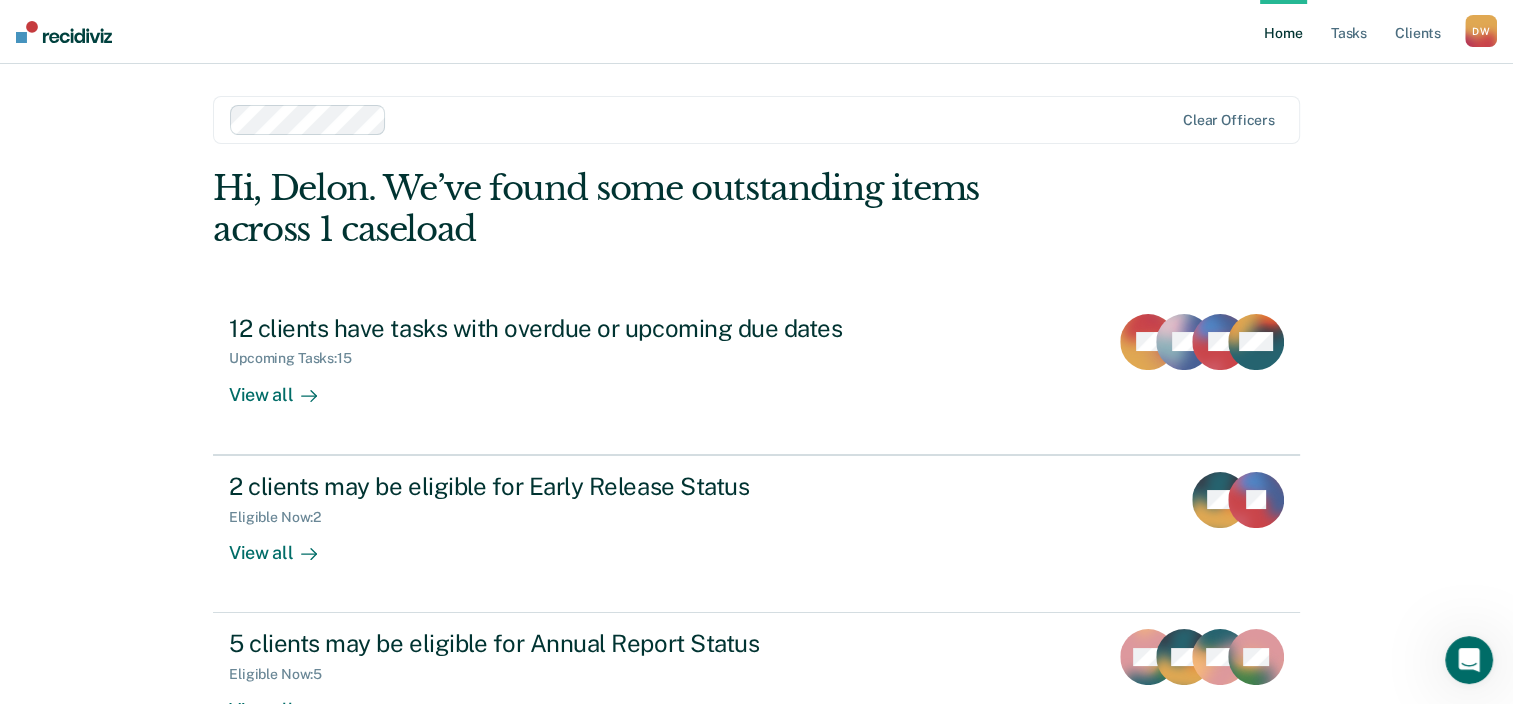 scroll, scrollTop: 0, scrollLeft: 0, axis: both 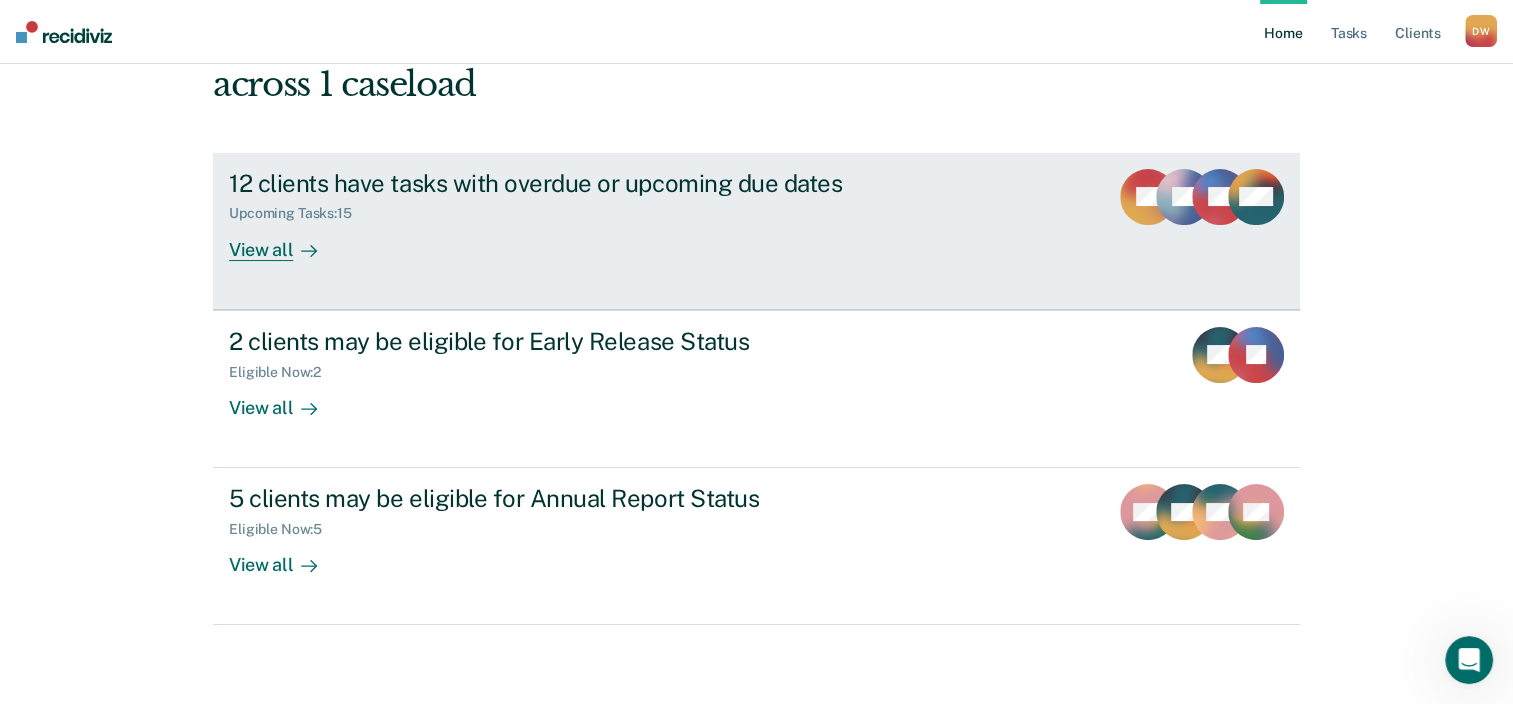click on "View all" at bounding box center [285, 241] 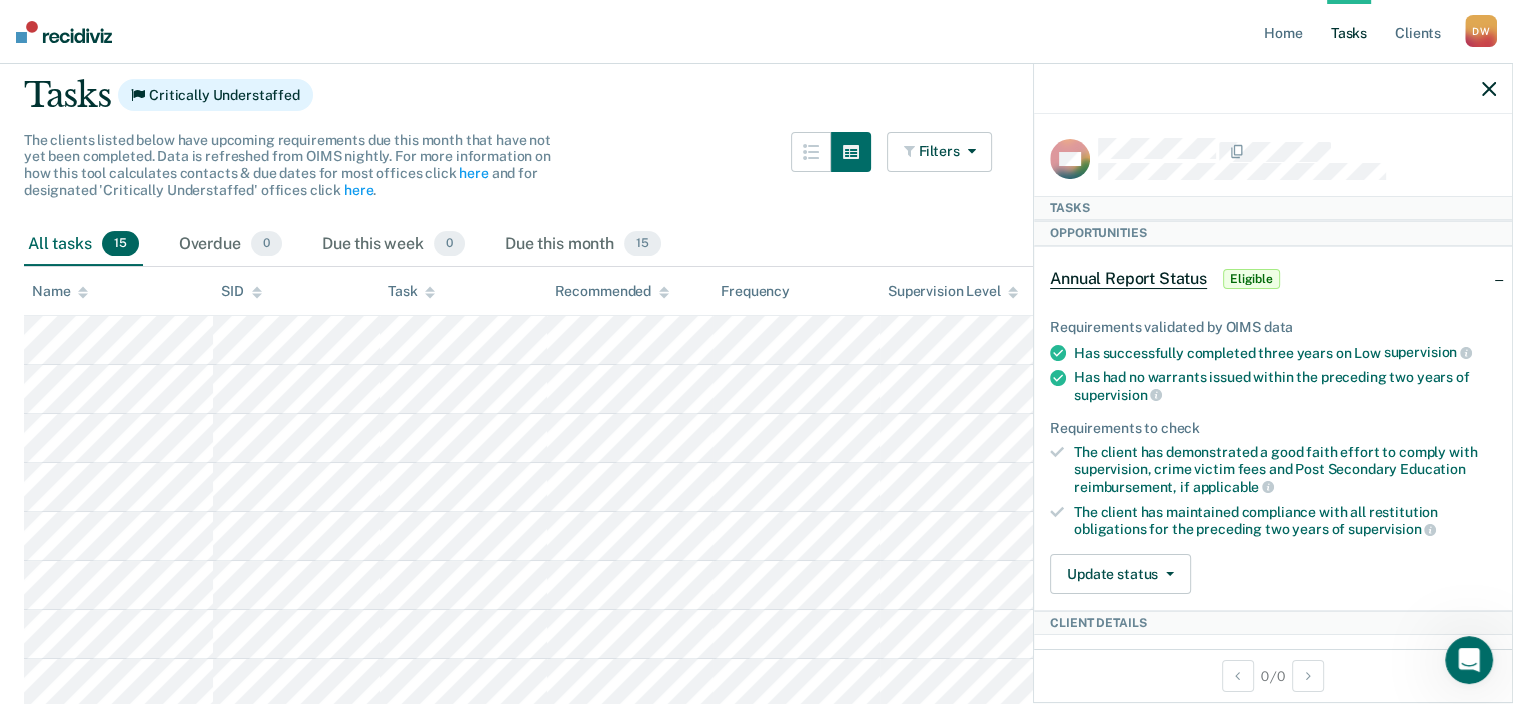 scroll, scrollTop: 100, scrollLeft: 0, axis: vertical 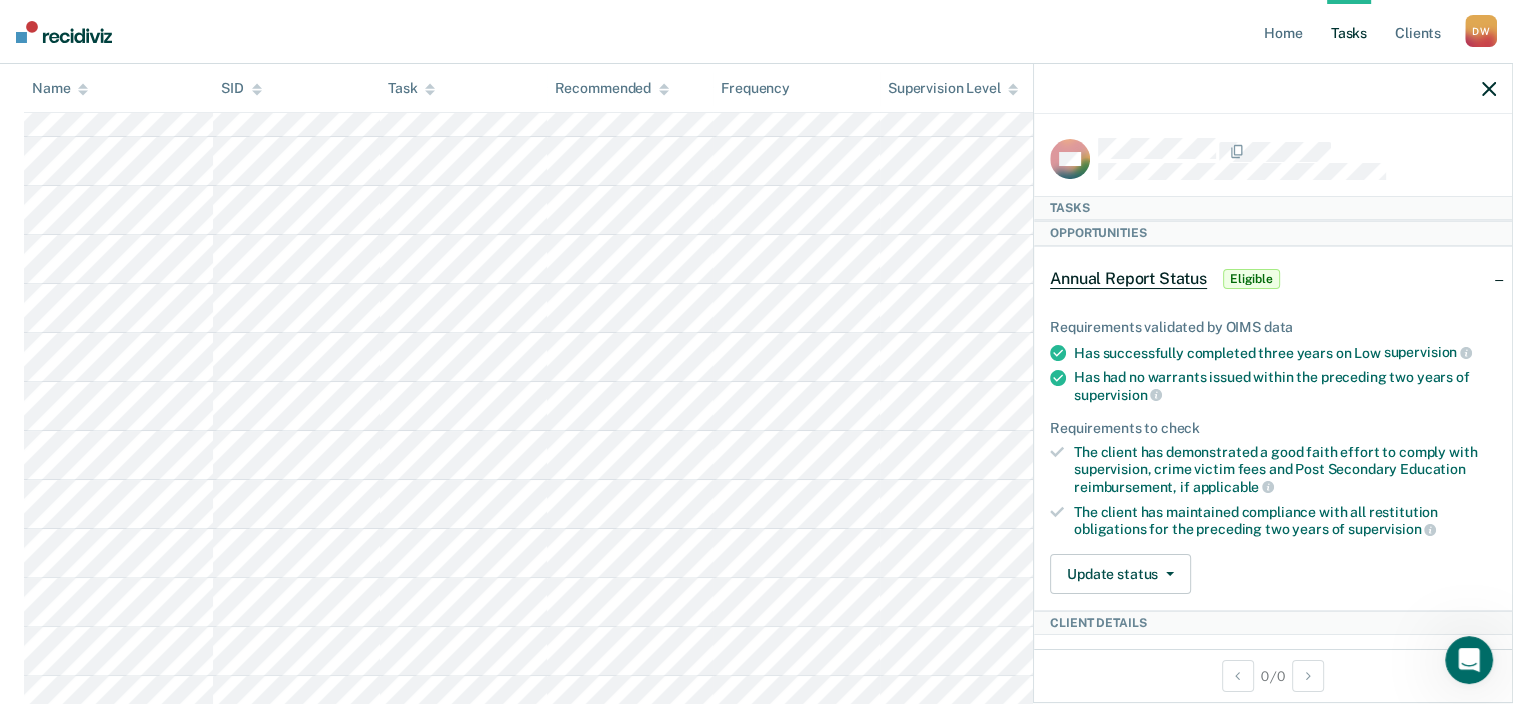 click 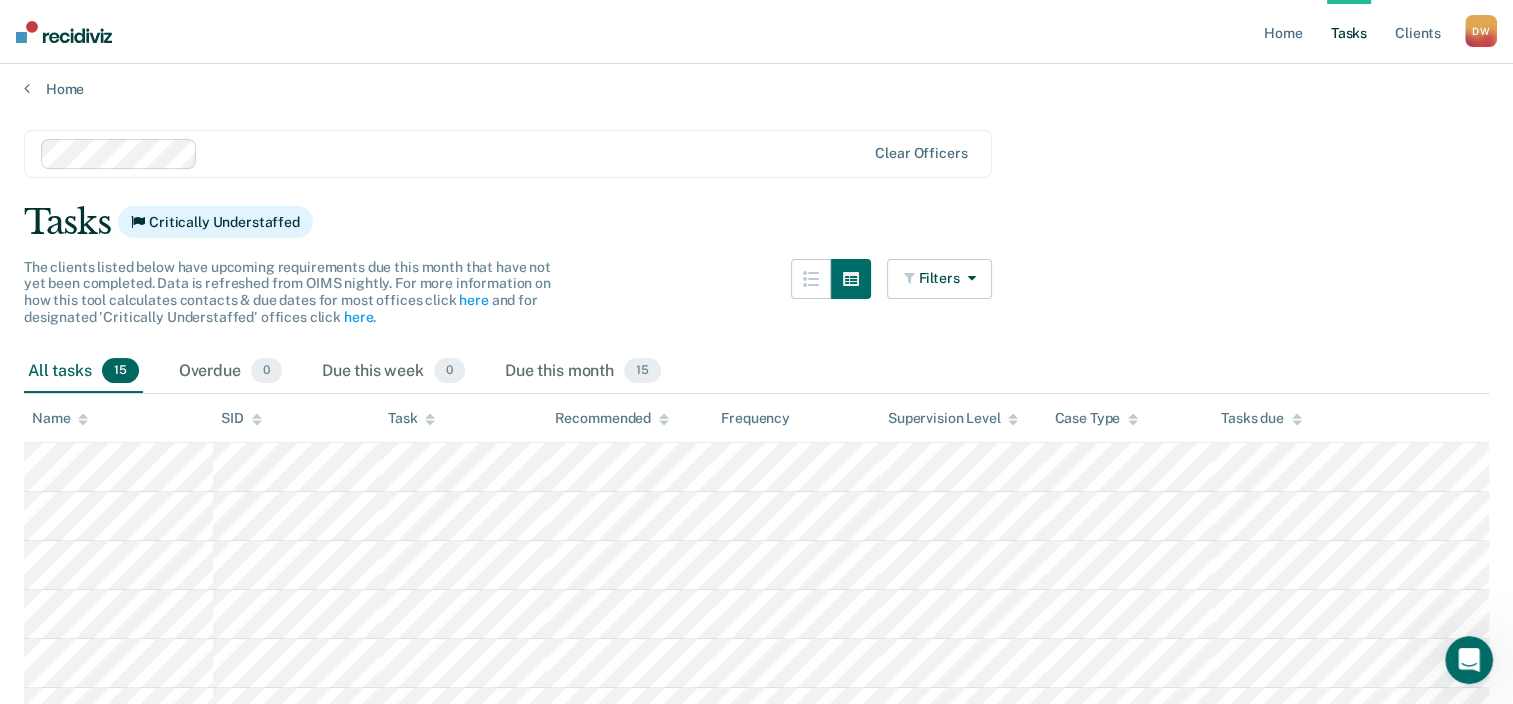 scroll, scrollTop: 0, scrollLeft: 0, axis: both 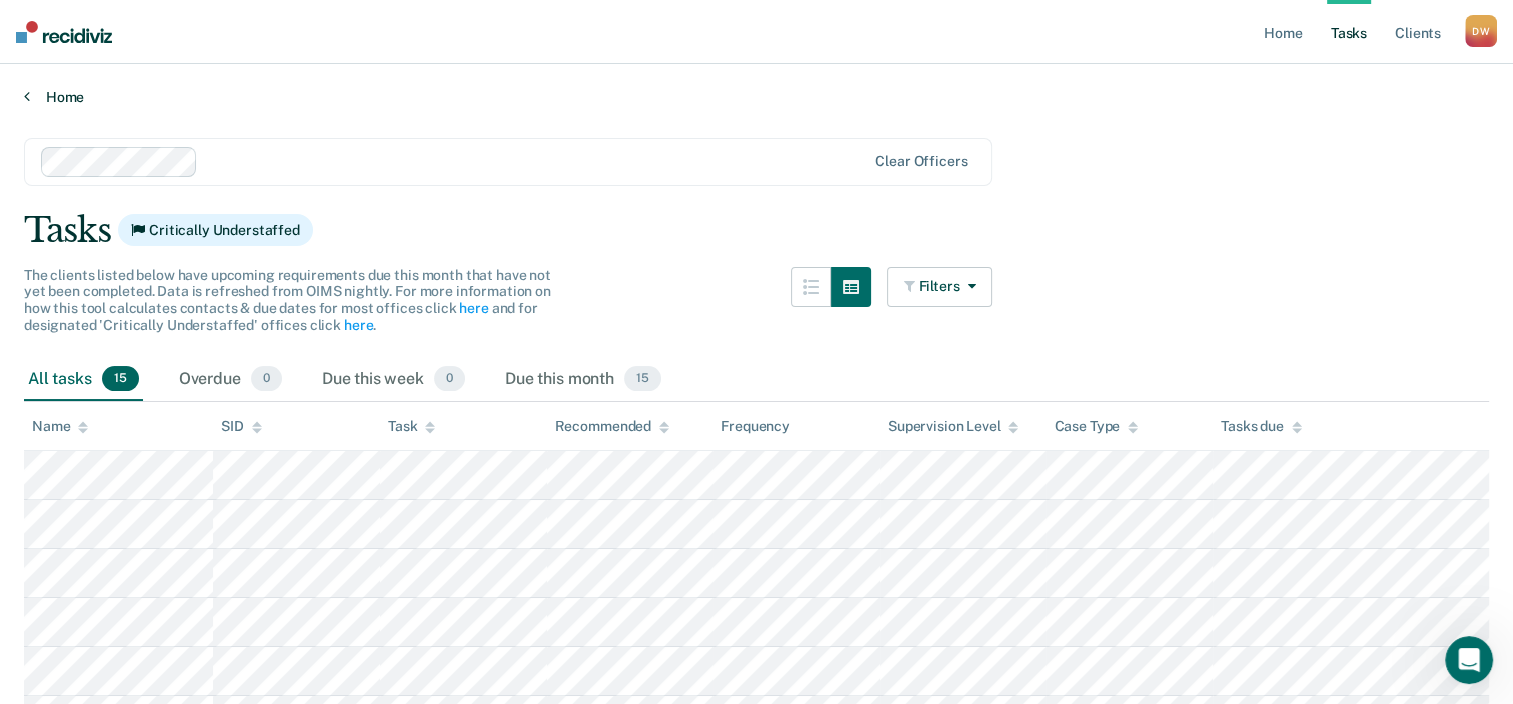 click on "Home" at bounding box center (756, 97) 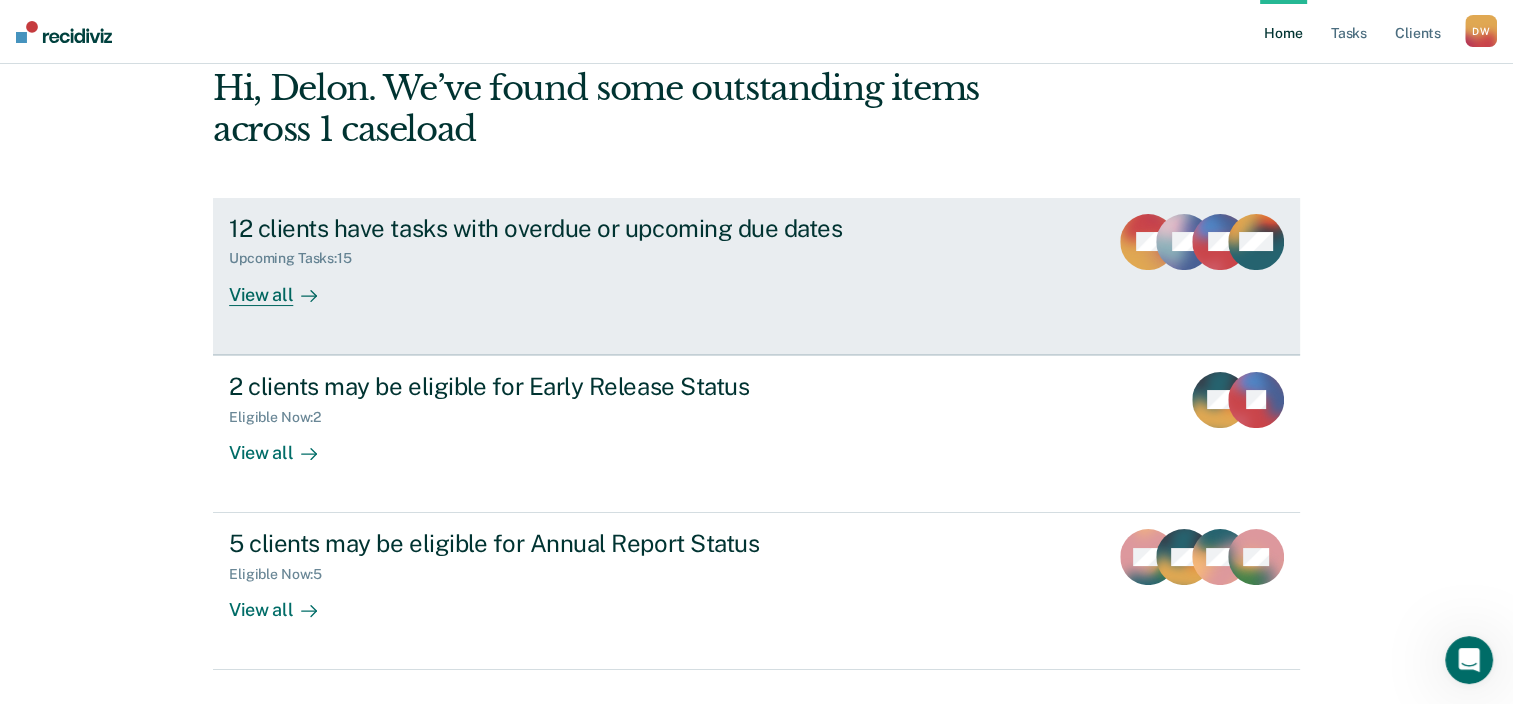 scroll, scrollTop: 145, scrollLeft: 0, axis: vertical 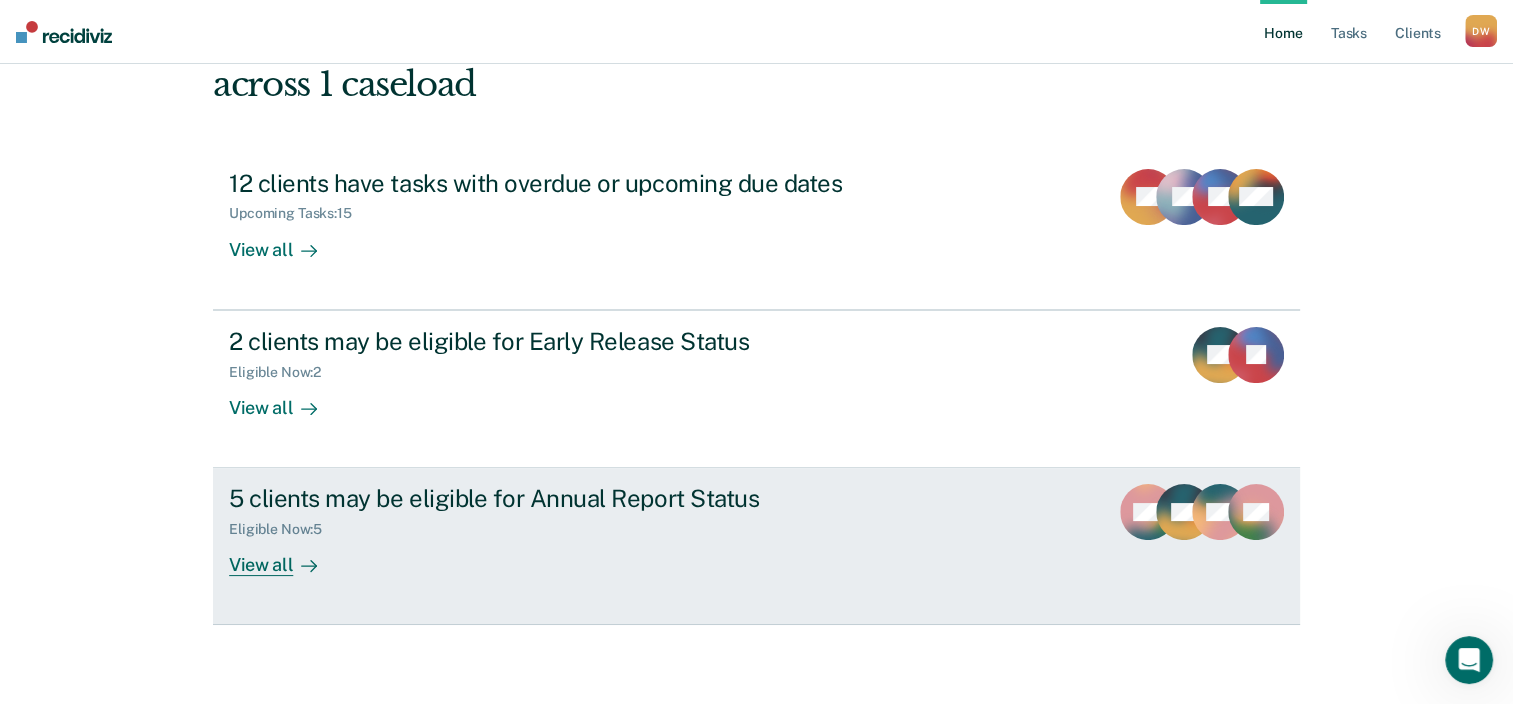 click on "View all" at bounding box center (285, 557) 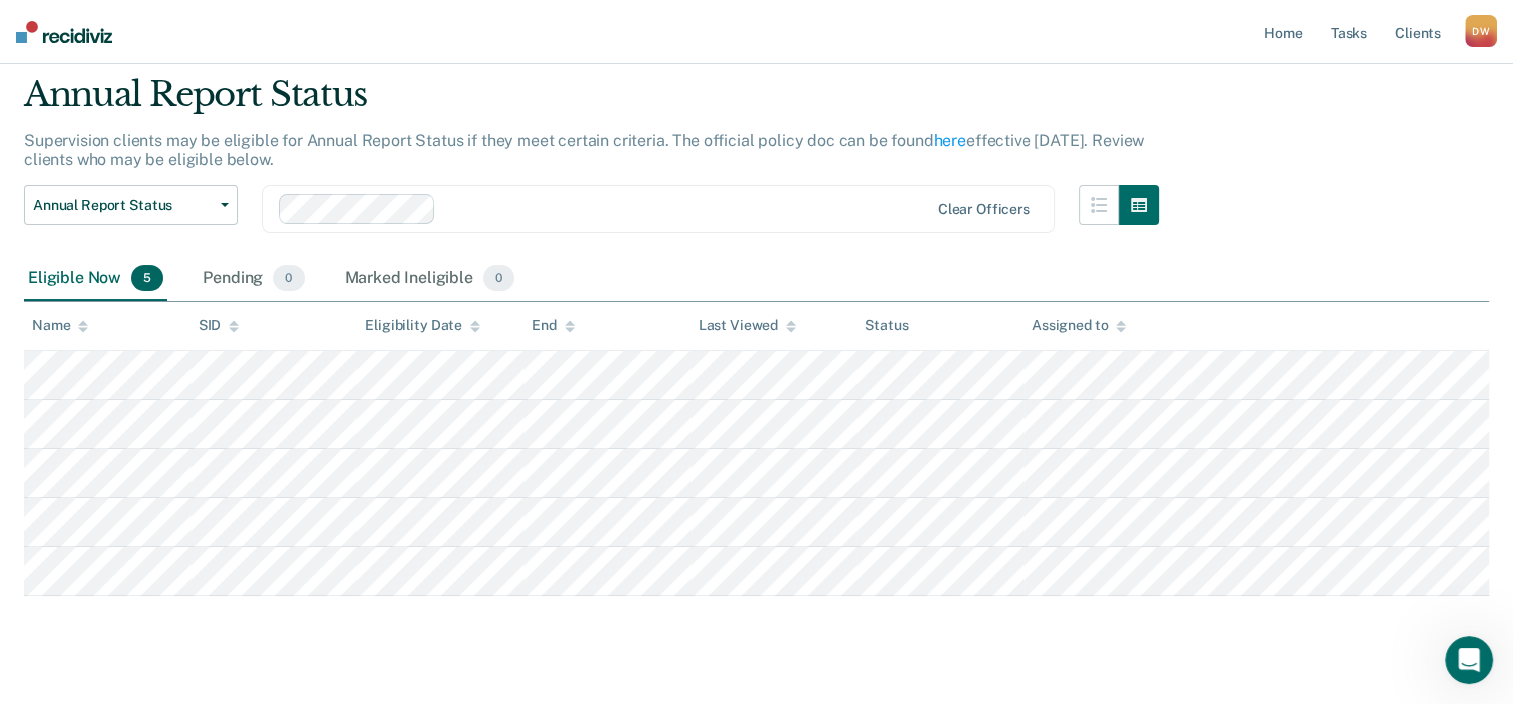 scroll, scrollTop: 98, scrollLeft: 0, axis: vertical 